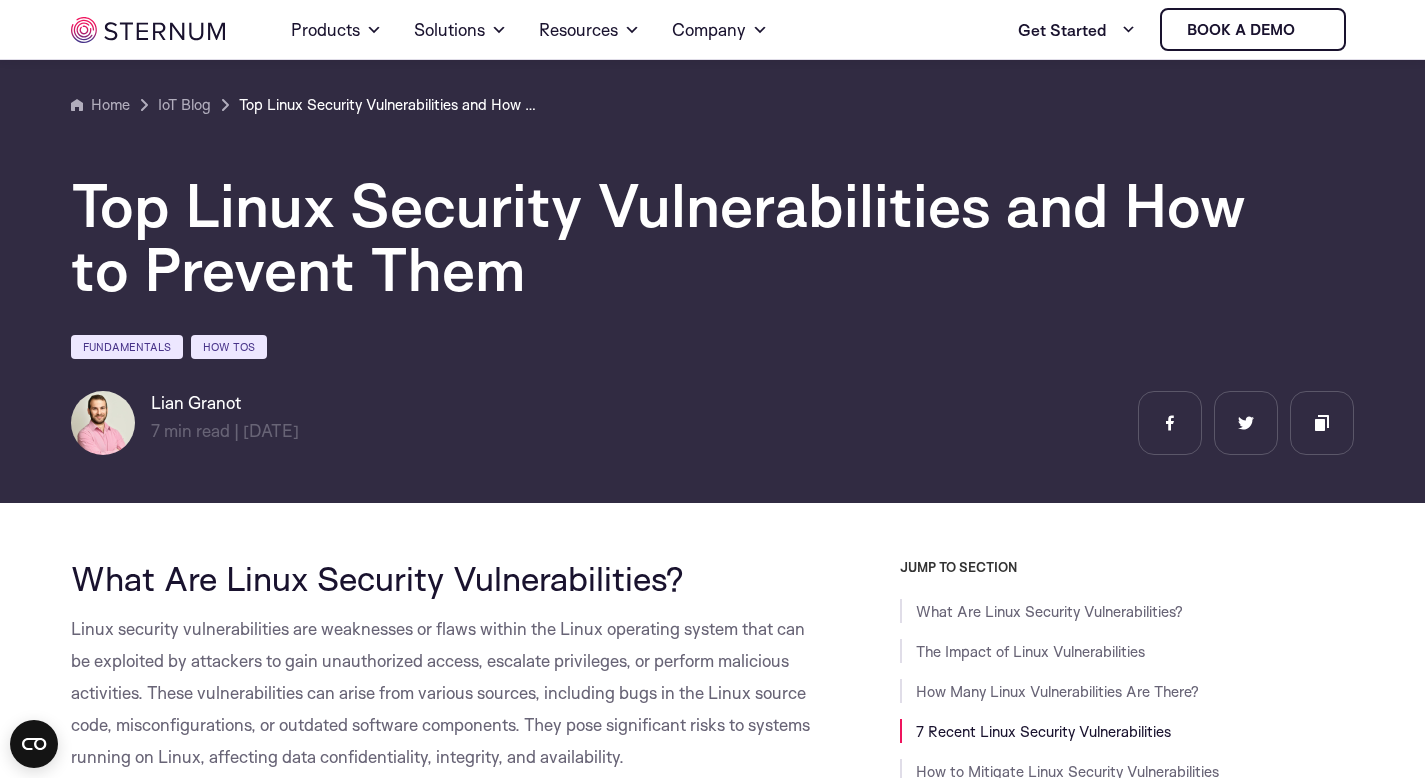 scroll, scrollTop: 1743, scrollLeft: 0, axis: vertical 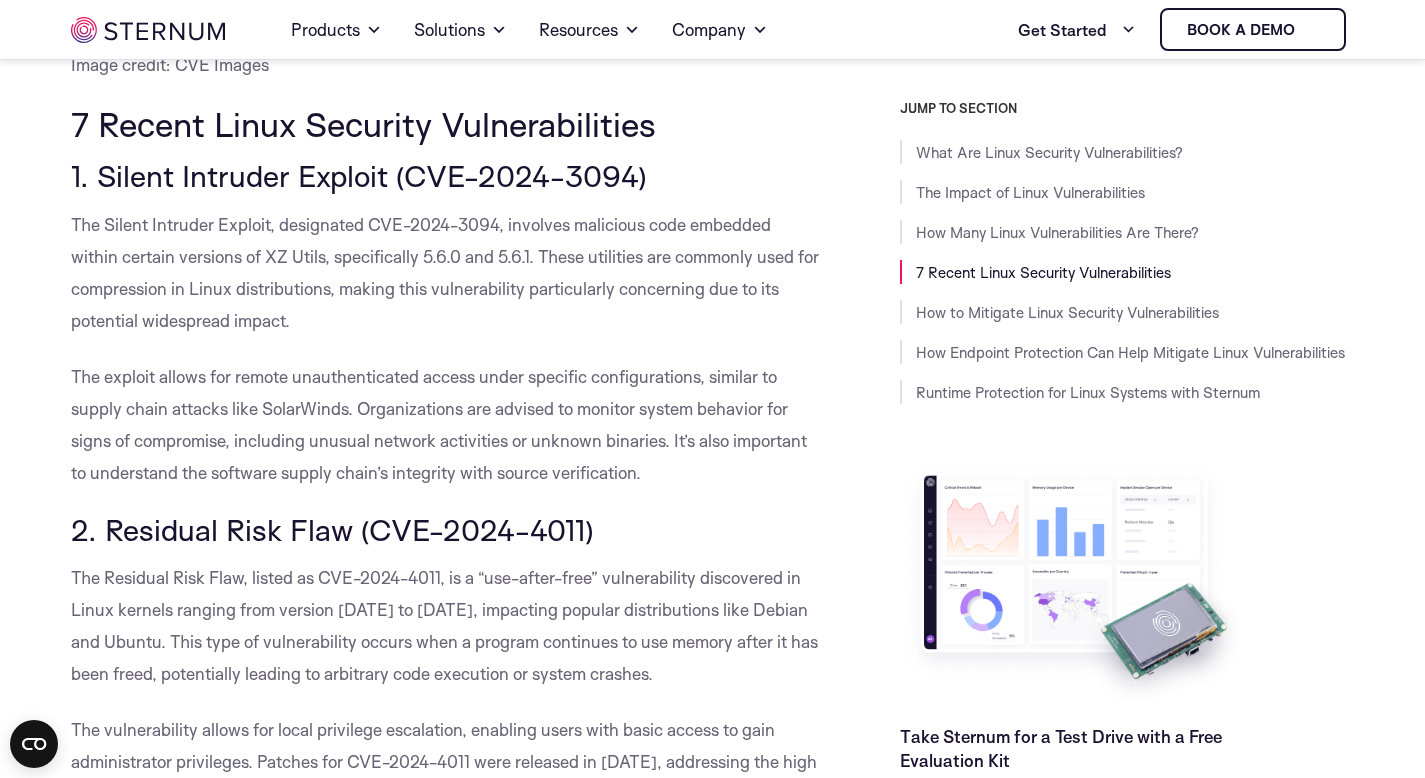 click on "1. Silent Intruder Exploit (CVE-2024-3094)" at bounding box center (359, 175) 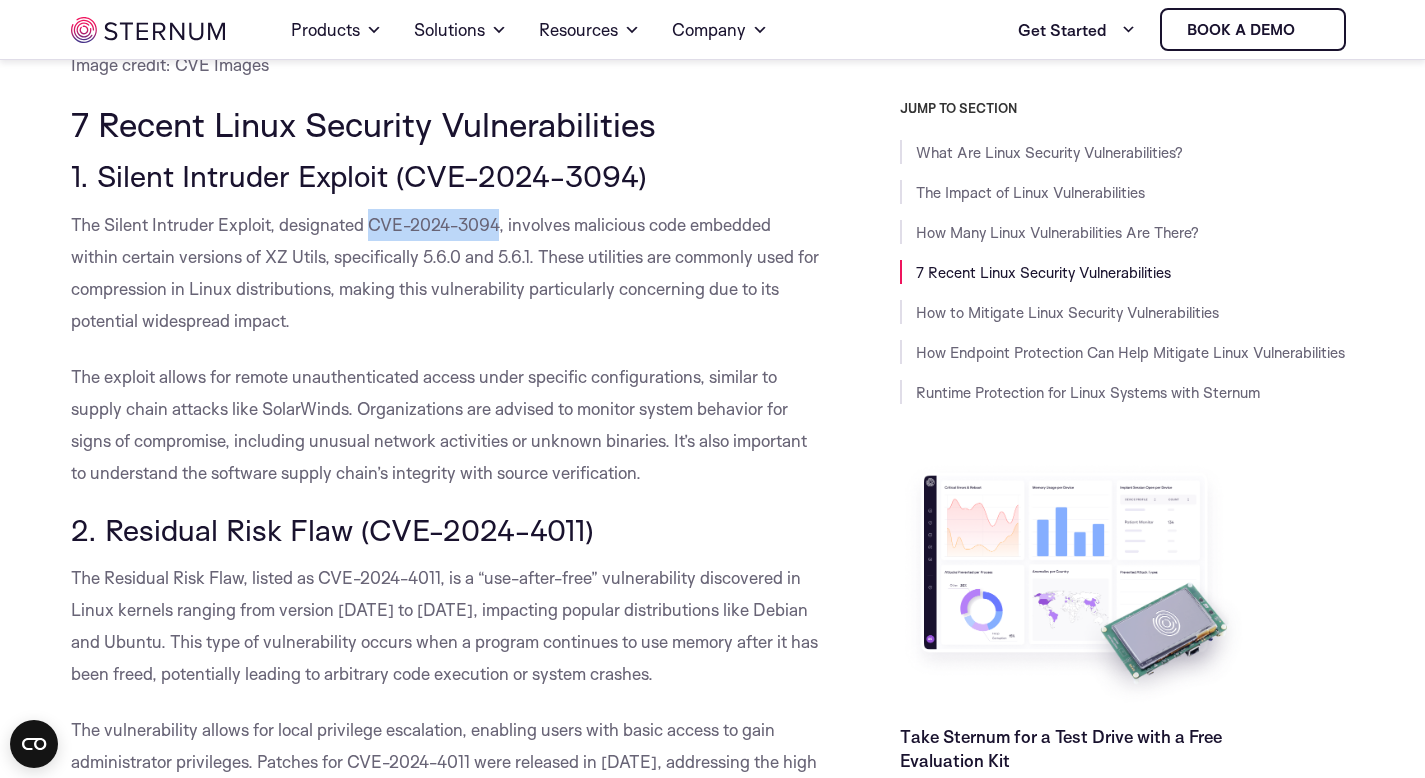 drag, startPoint x: 370, startPoint y: 224, endPoint x: 500, endPoint y: 224, distance: 130 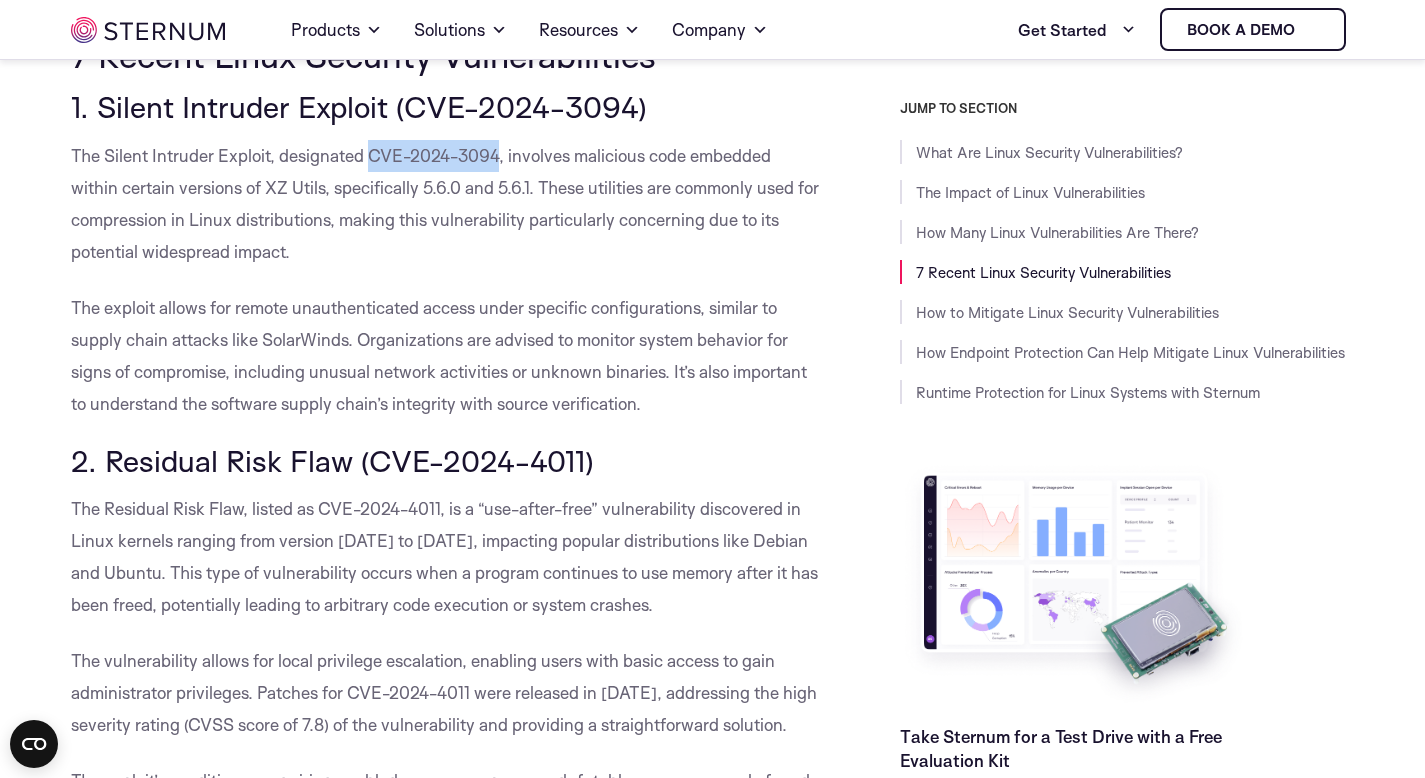 scroll, scrollTop: 2080, scrollLeft: 0, axis: vertical 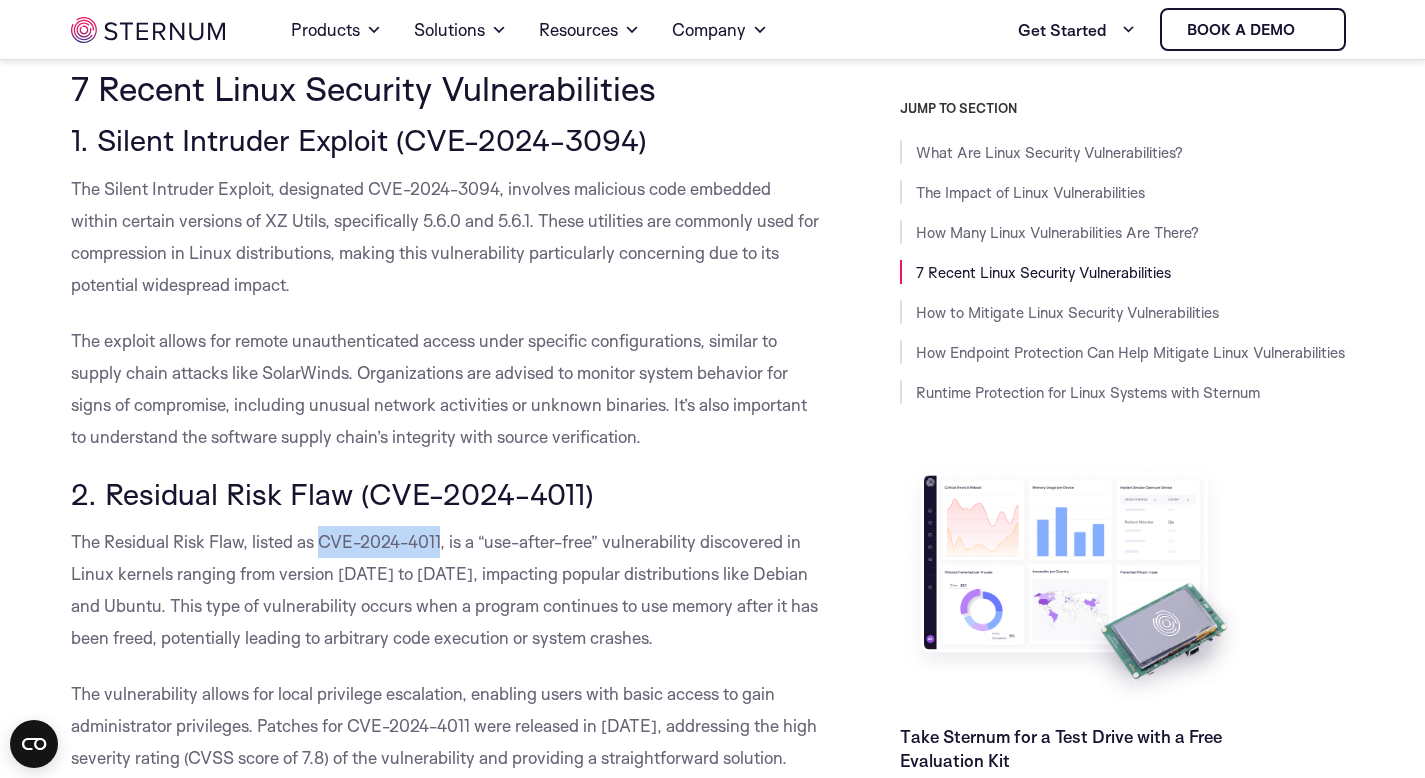 drag, startPoint x: 441, startPoint y: 541, endPoint x: 323, endPoint y: 547, distance: 118.15244 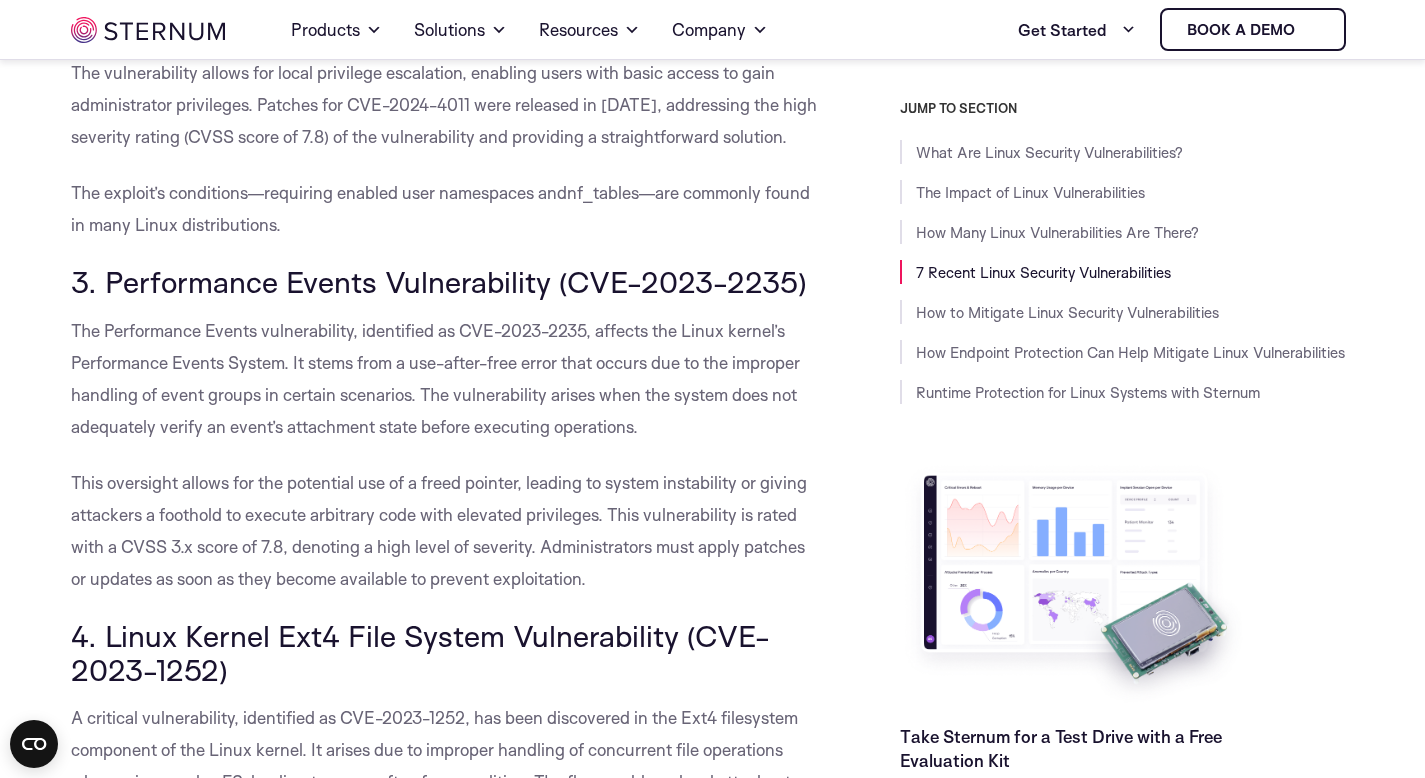 scroll, scrollTop: 2883, scrollLeft: 0, axis: vertical 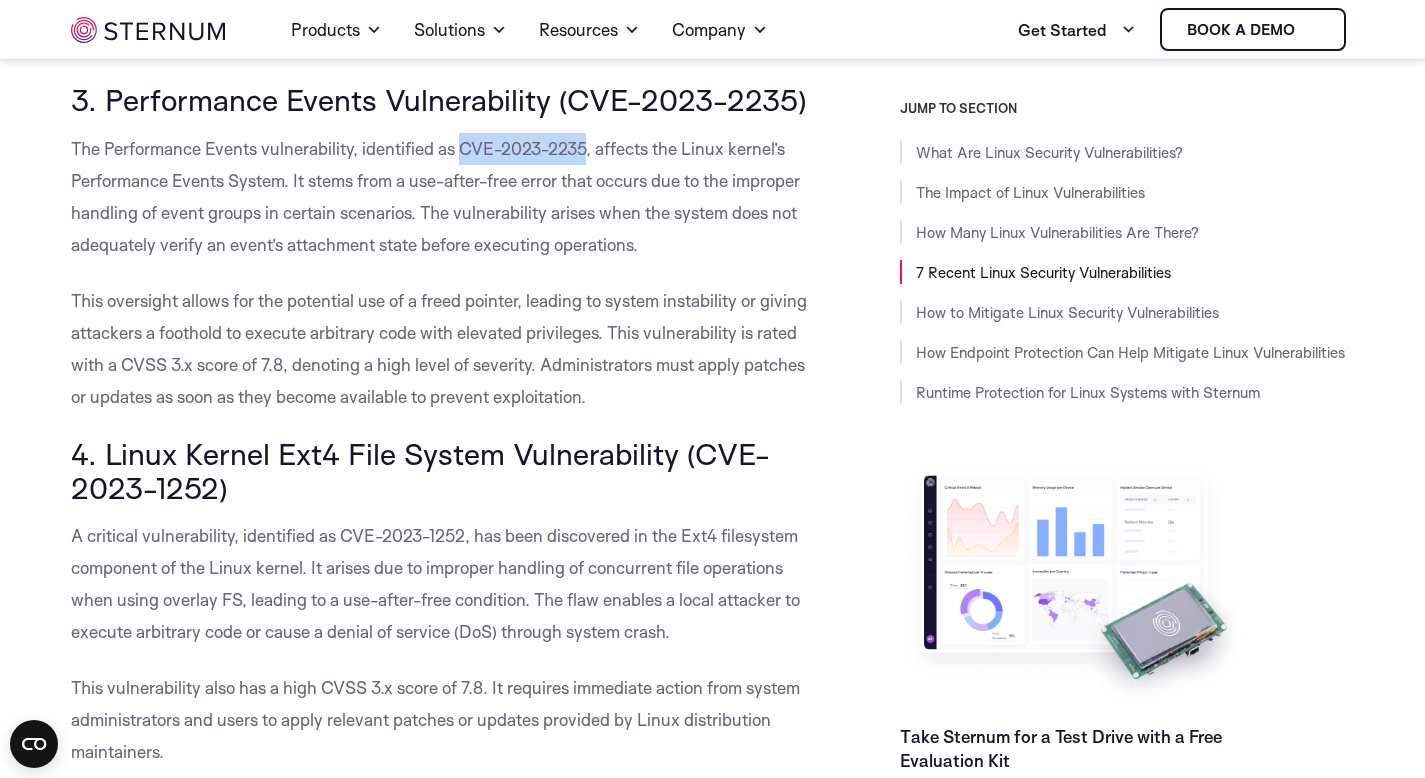 drag, startPoint x: 590, startPoint y: 184, endPoint x: 462, endPoint y: 187, distance: 128.03516 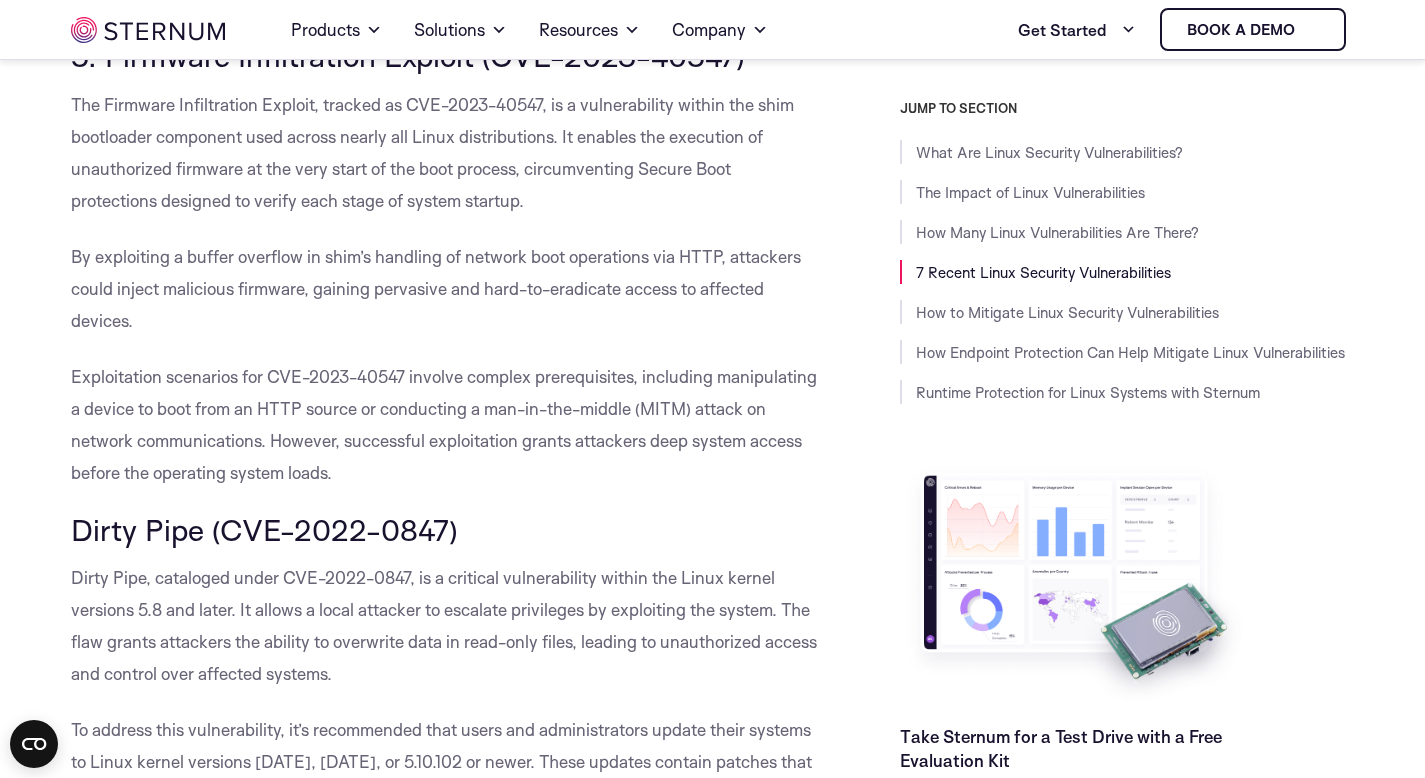scroll, scrollTop: 3633, scrollLeft: 0, axis: vertical 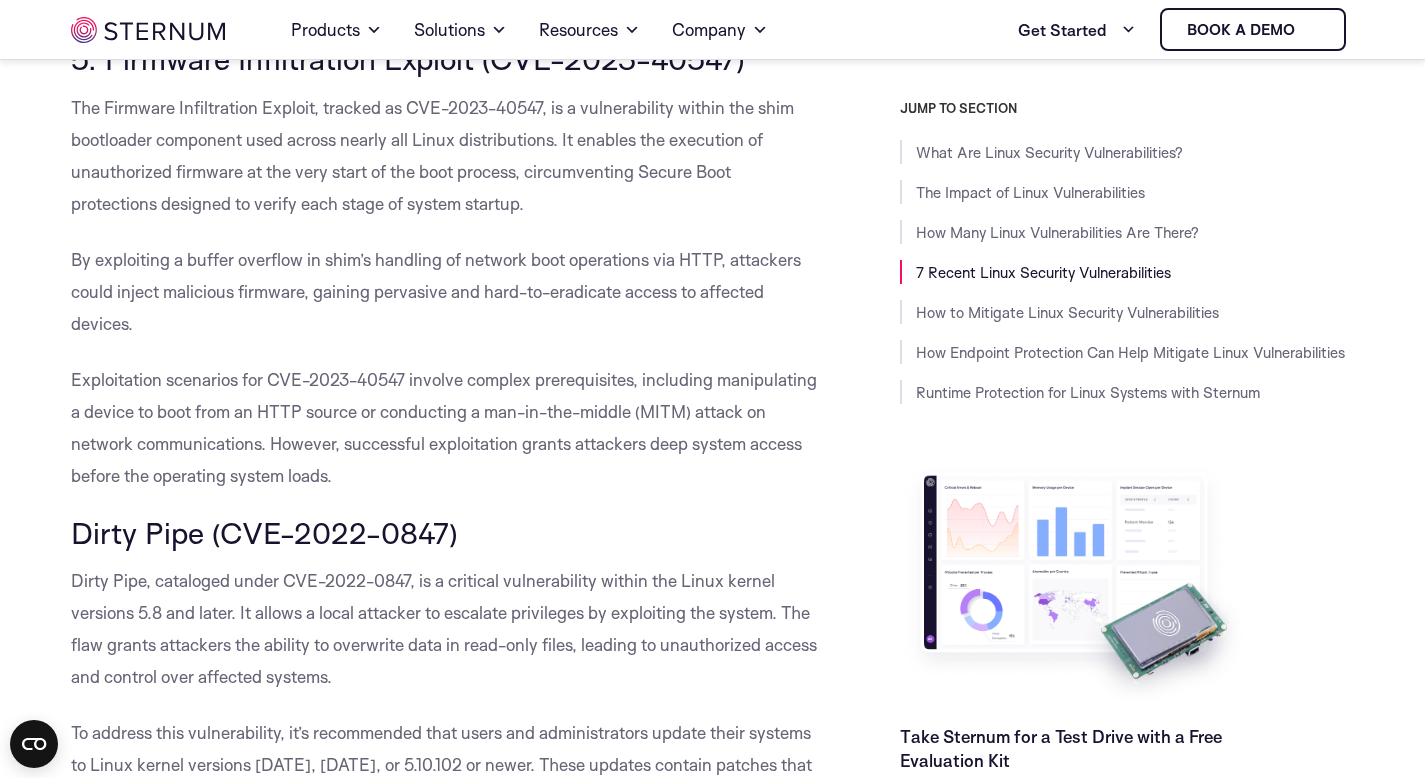 click on "The Firmware Infiltration Exploit, tracked as CVE-2023-40547, is a vulnerability within the shim bootloader component used across nearly all Linux distributions. It enables the execution of unauthorized firmware at the very start of the boot process, circumventing Secure Boot protections designed to verify each stage of system startup." at bounding box center [432, 155] 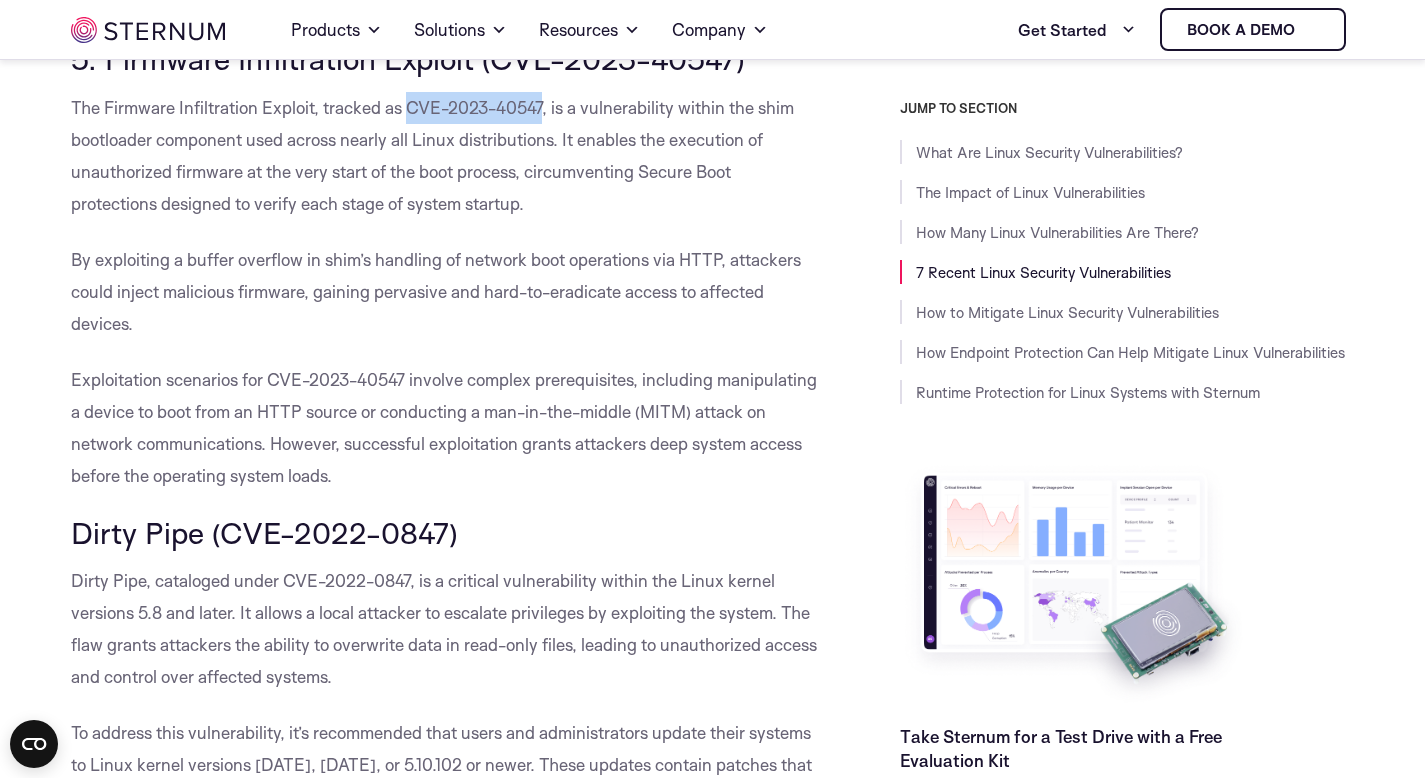 drag, startPoint x: 542, startPoint y: 139, endPoint x: 409, endPoint y: 144, distance: 133.09395 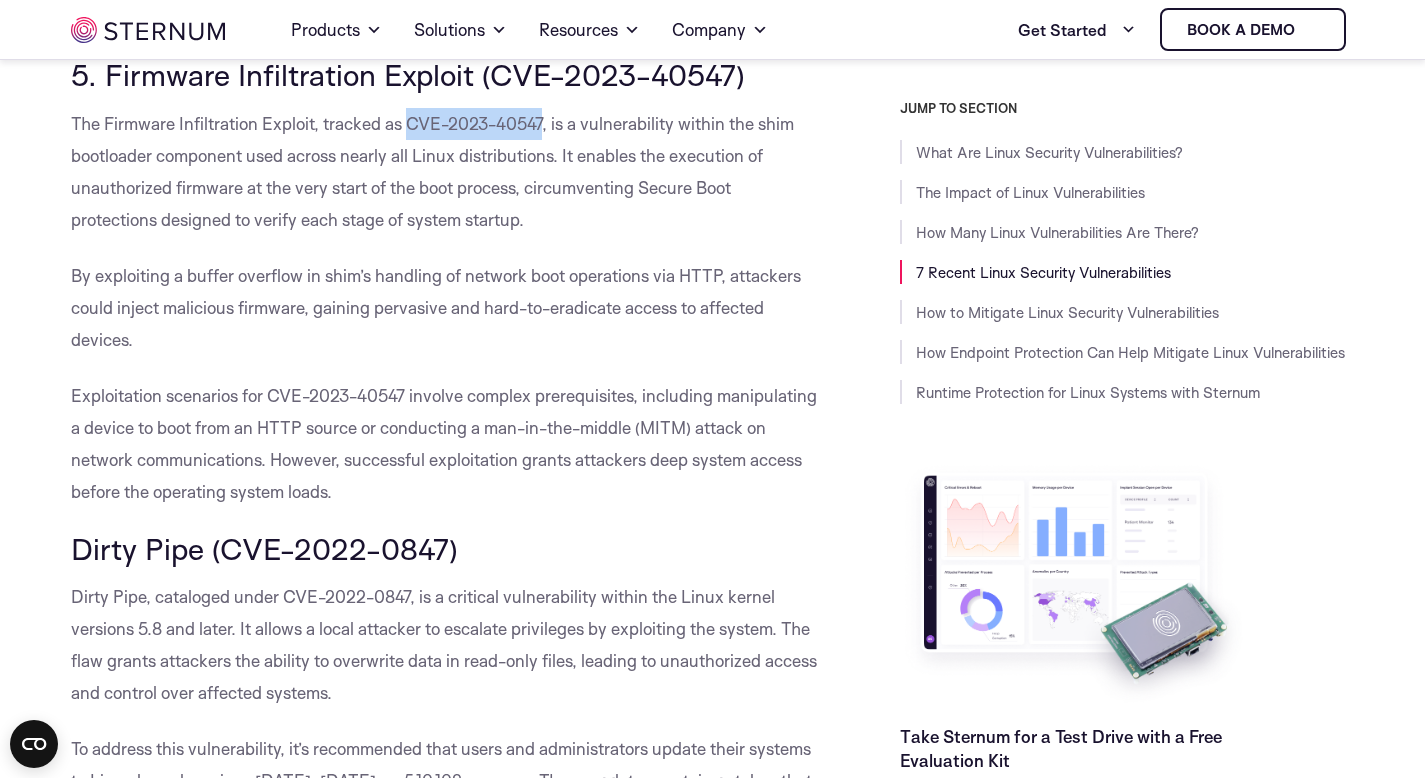 scroll, scrollTop: 3621, scrollLeft: 0, axis: vertical 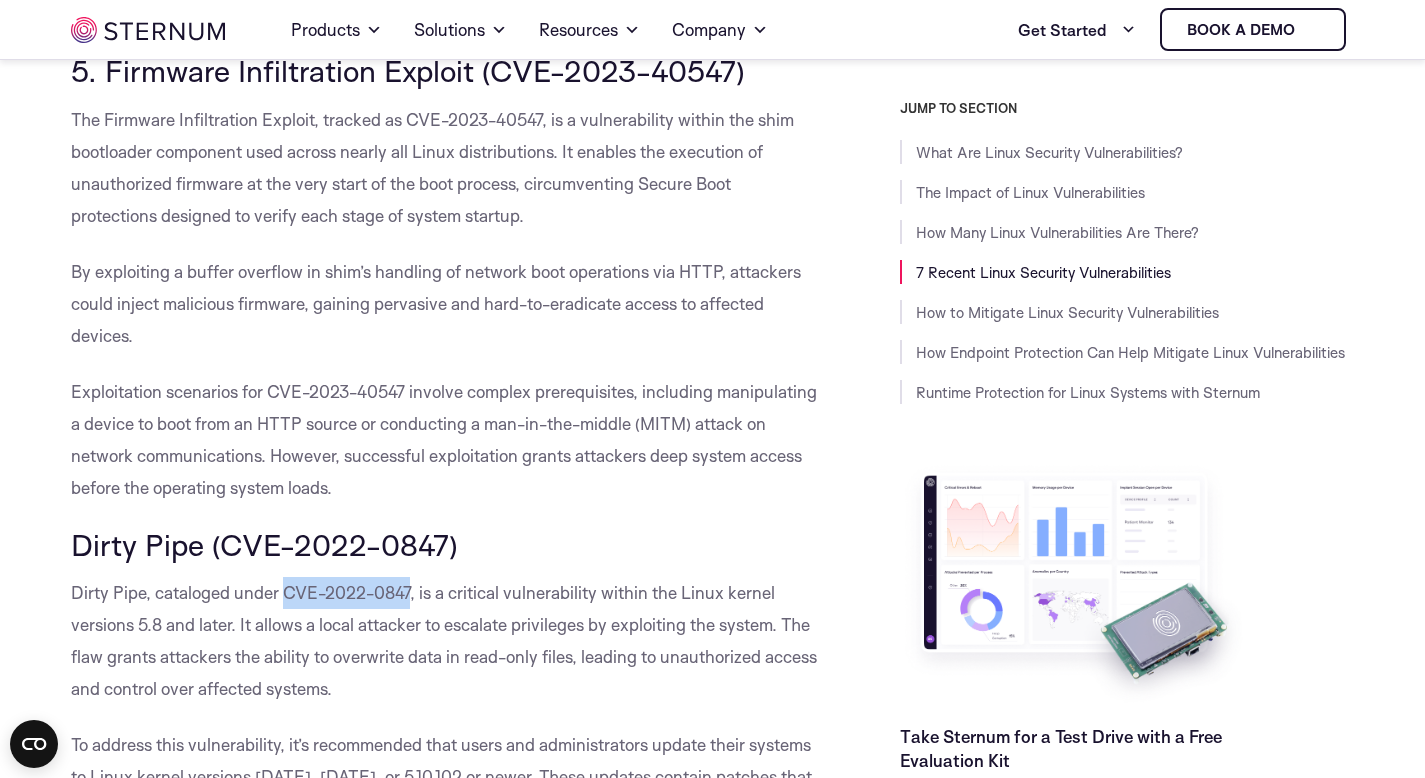 drag, startPoint x: 410, startPoint y: 626, endPoint x: 289, endPoint y: 623, distance: 121.037186 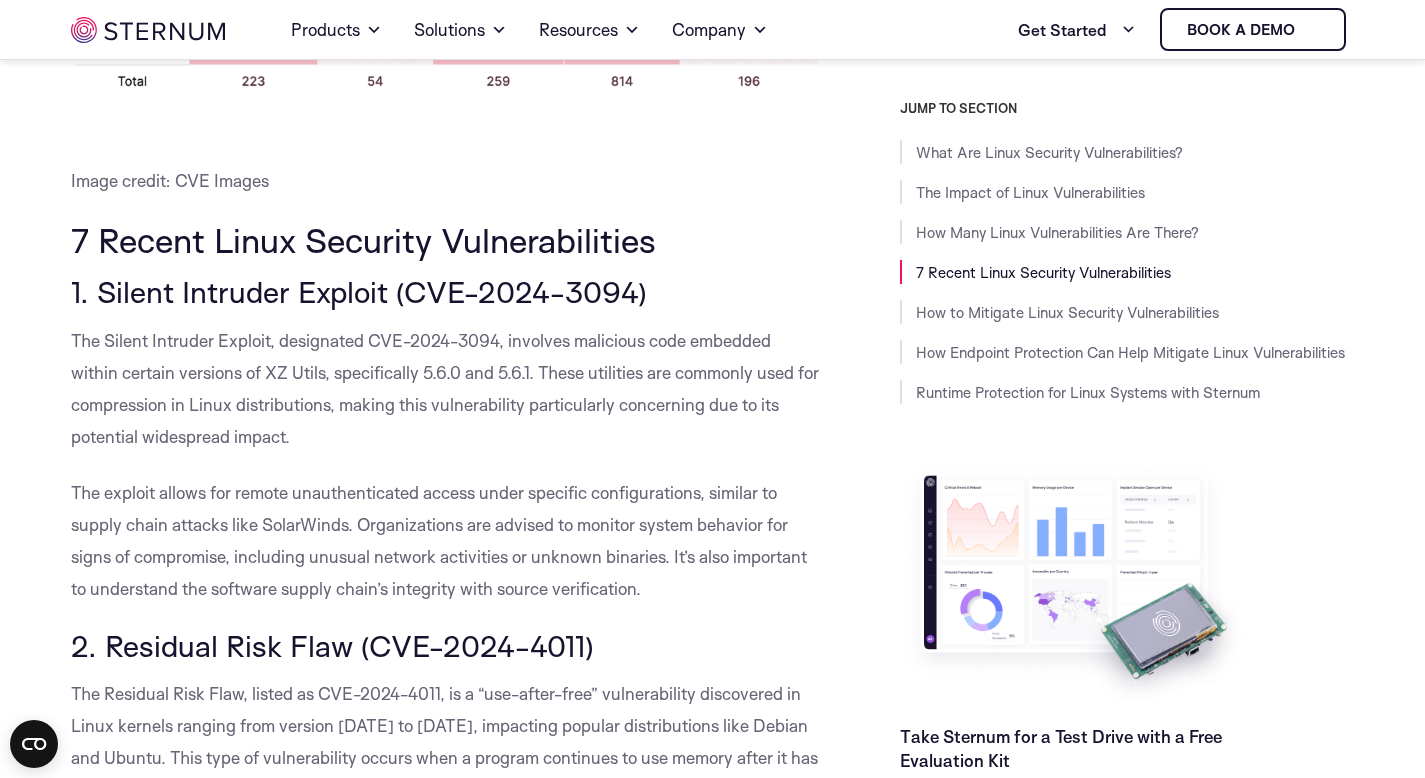 scroll, scrollTop: 1919, scrollLeft: 0, axis: vertical 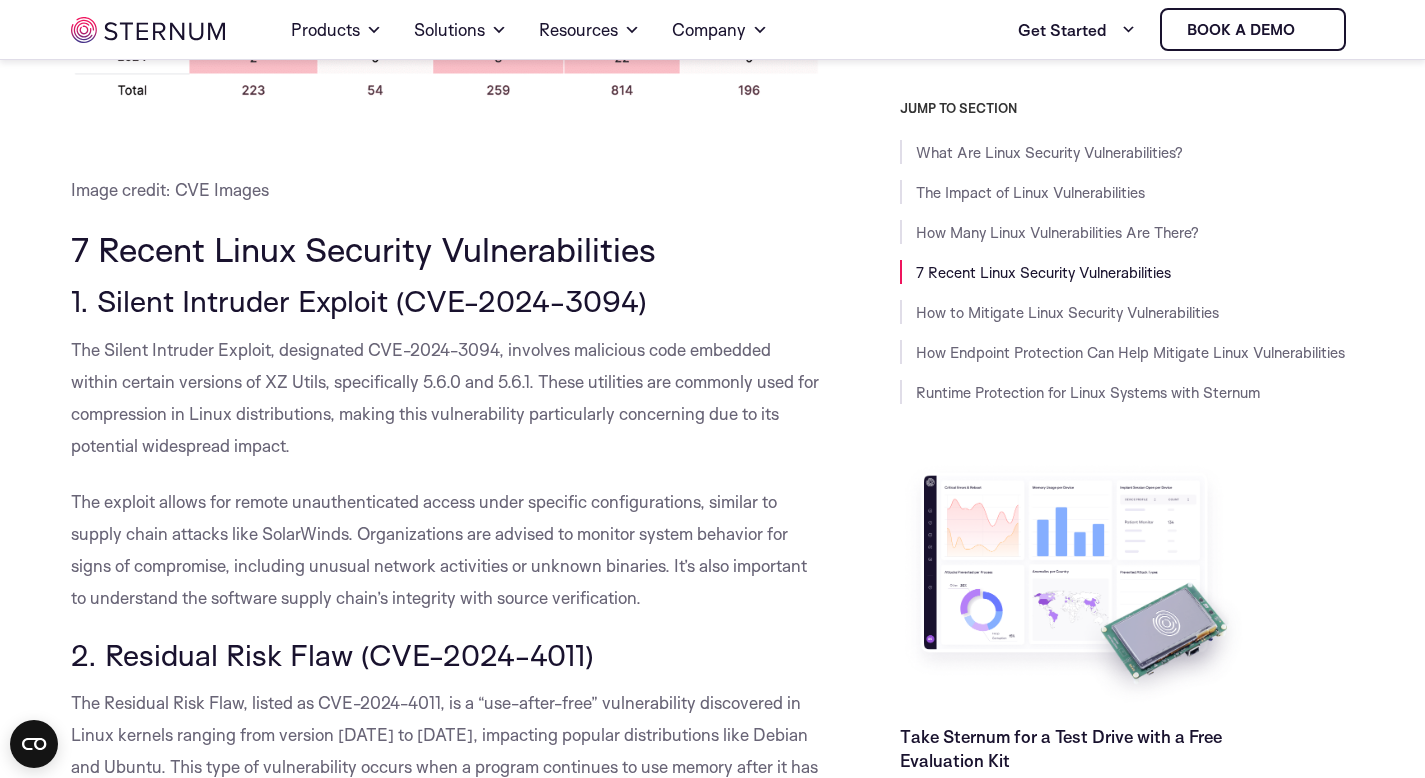 drag, startPoint x: 99, startPoint y: 296, endPoint x: 651, endPoint y: 298, distance: 552.0036 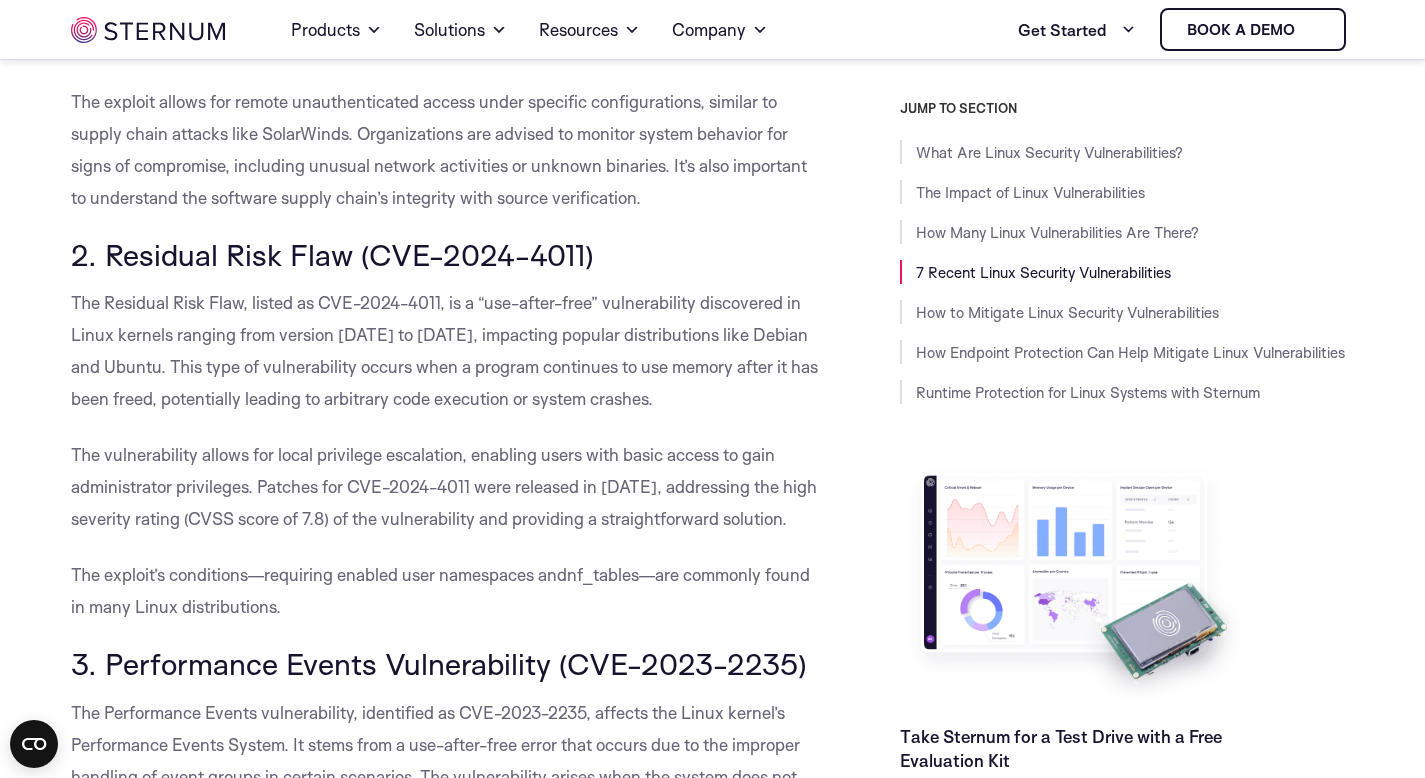 scroll, scrollTop: 2434, scrollLeft: 0, axis: vertical 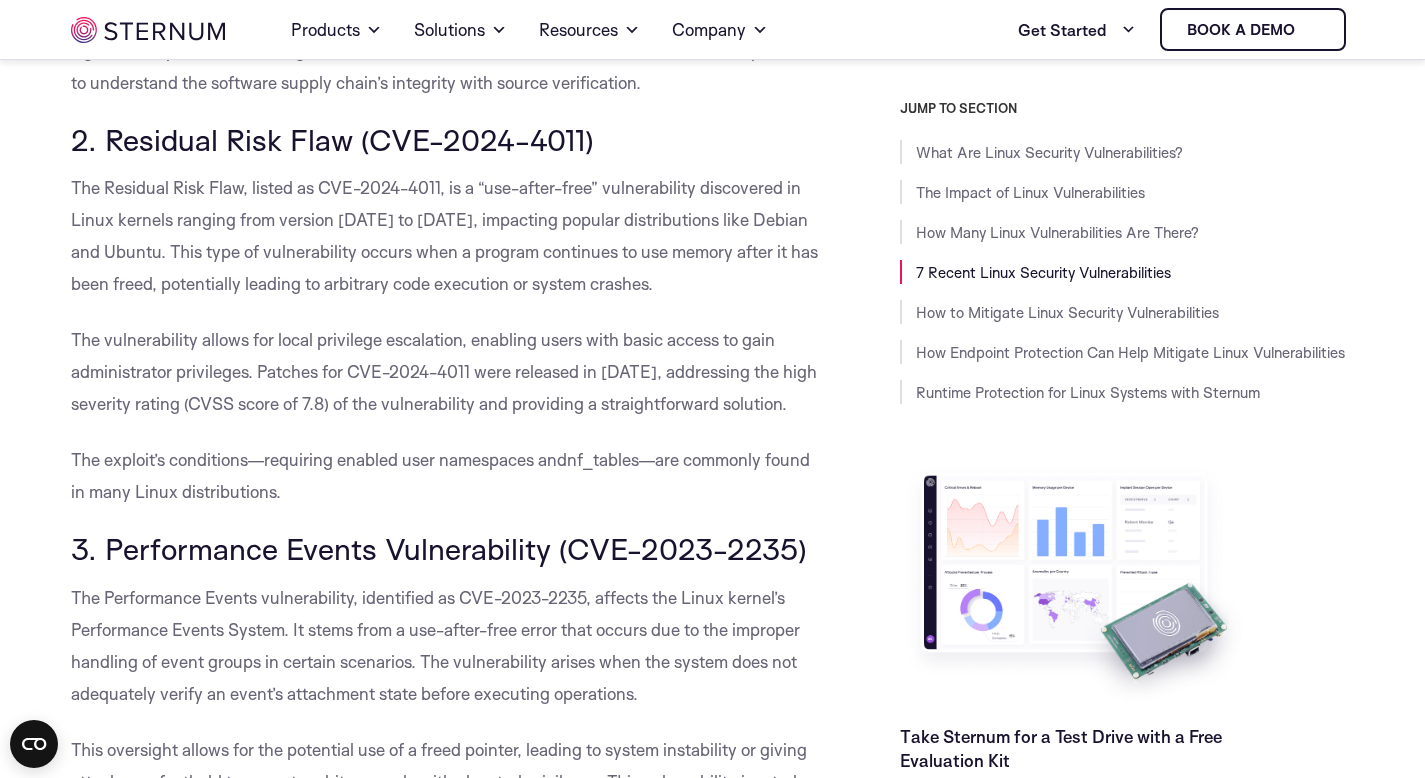 drag, startPoint x: 105, startPoint y: 151, endPoint x: 613, endPoint y: 144, distance: 508.04822 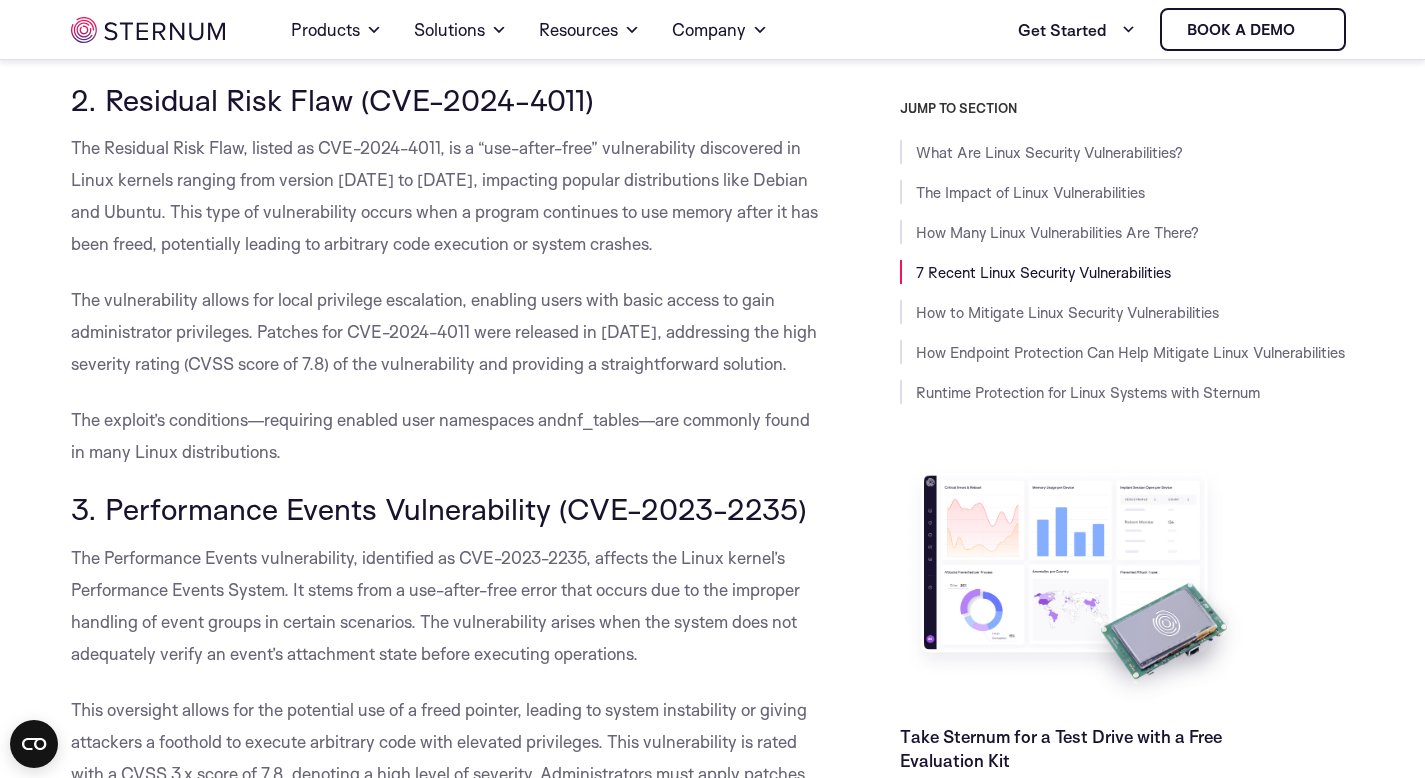 copy on "Residual Risk Flaw (CVE-2024-4011)" 